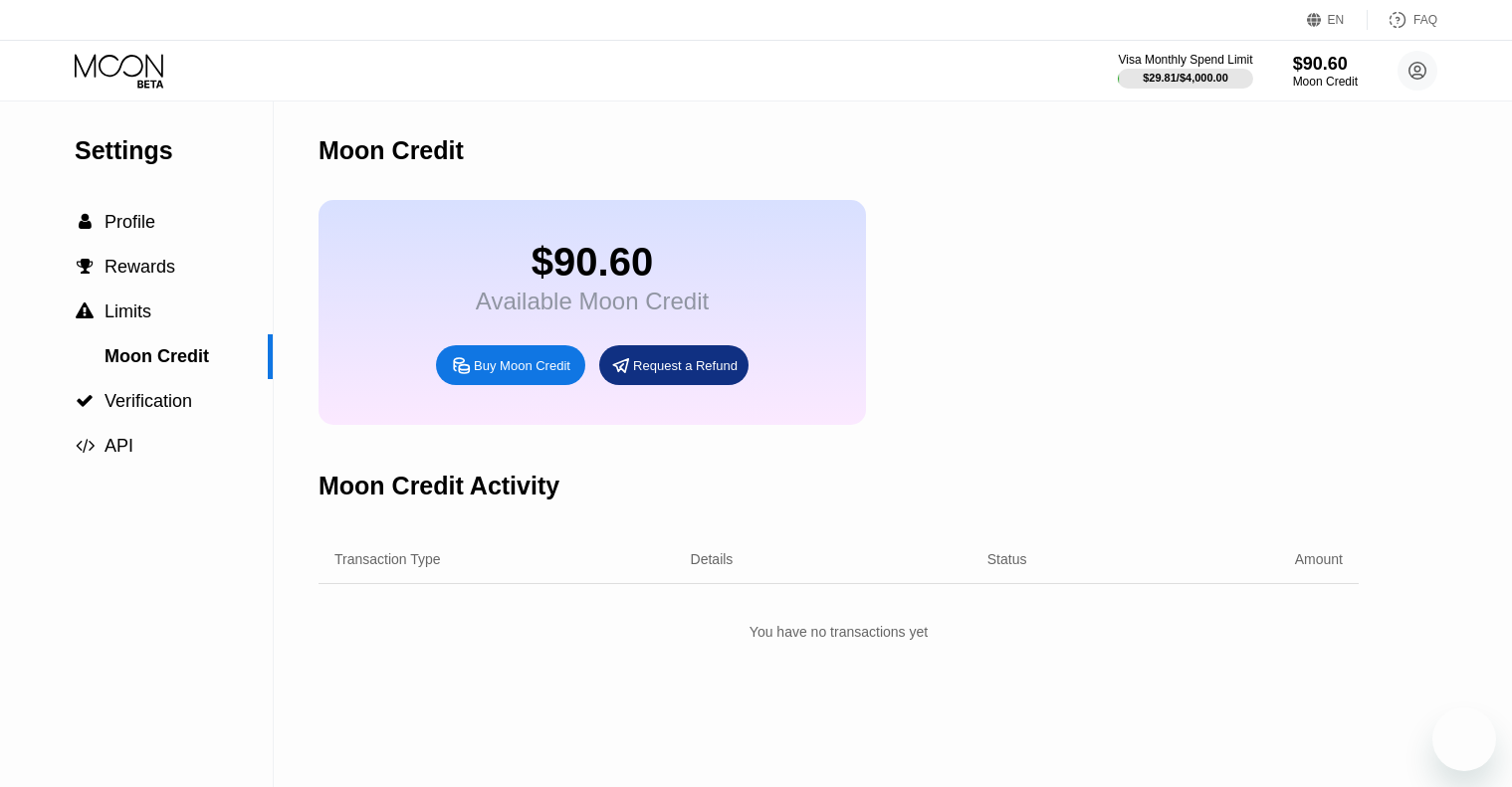 scroll, scrollTop: 0, scrollLeft: 0, axis: both 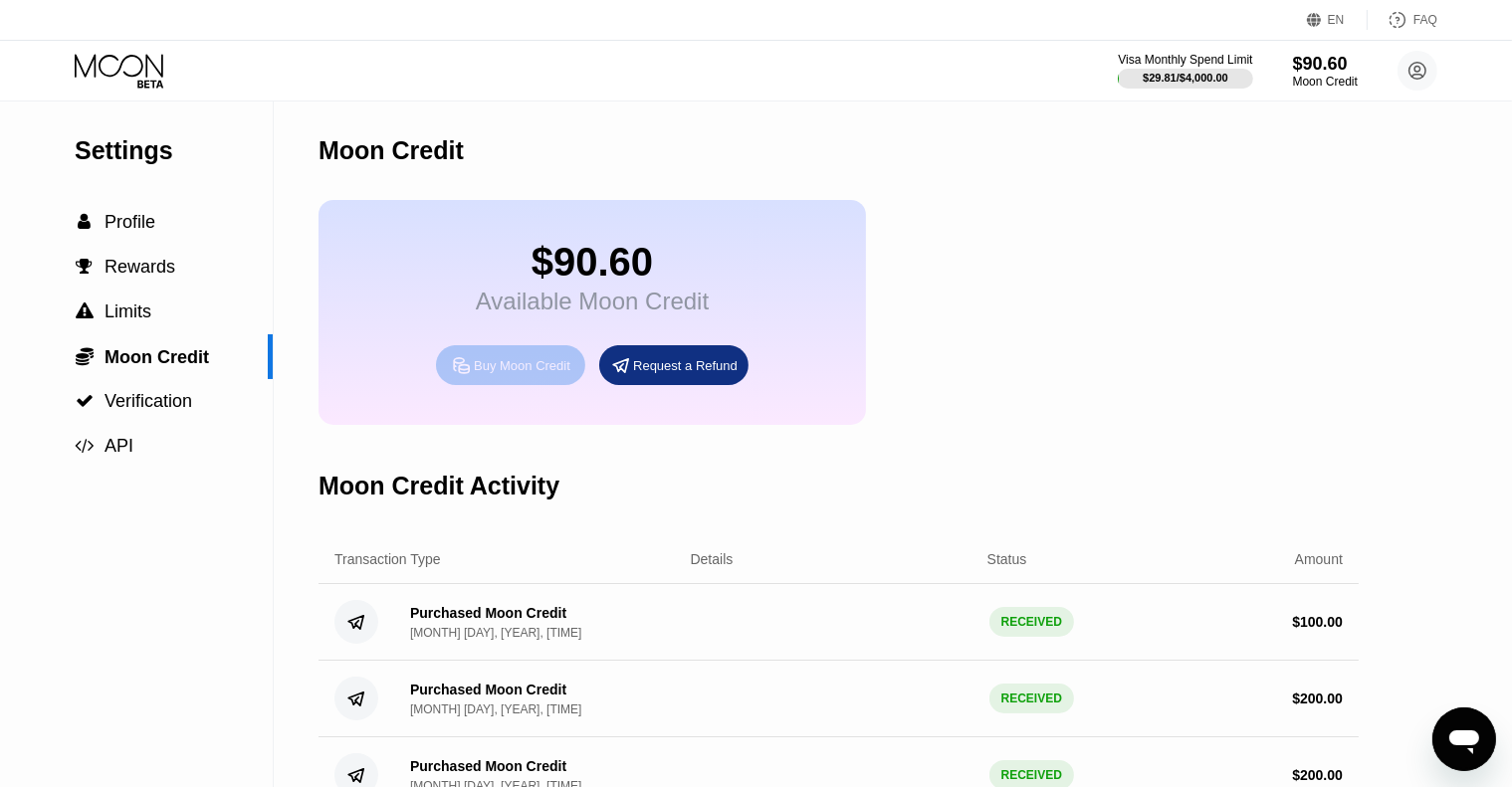 click on "Buy Moon Credit" at bounding box center [522, 365] 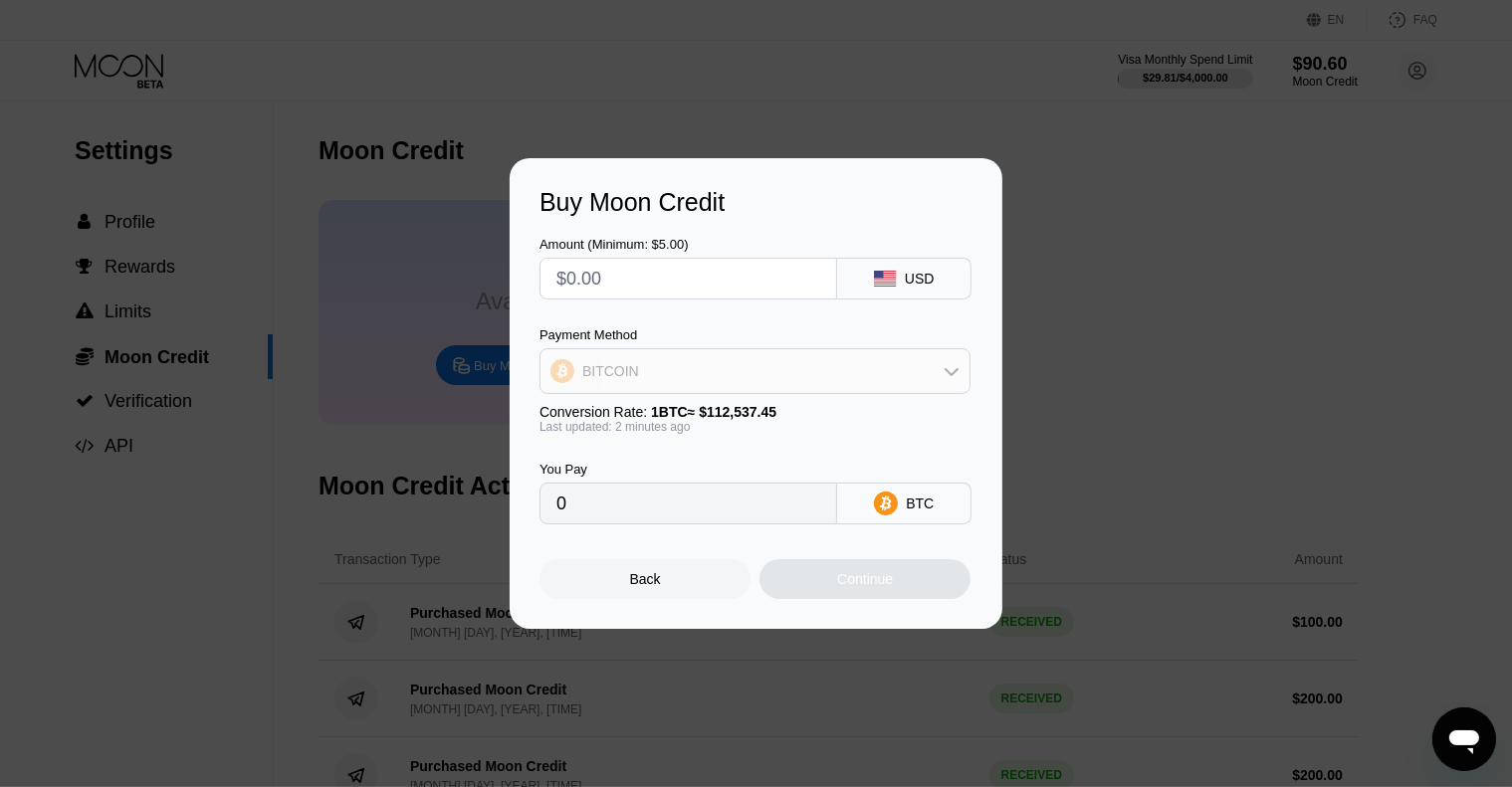 click 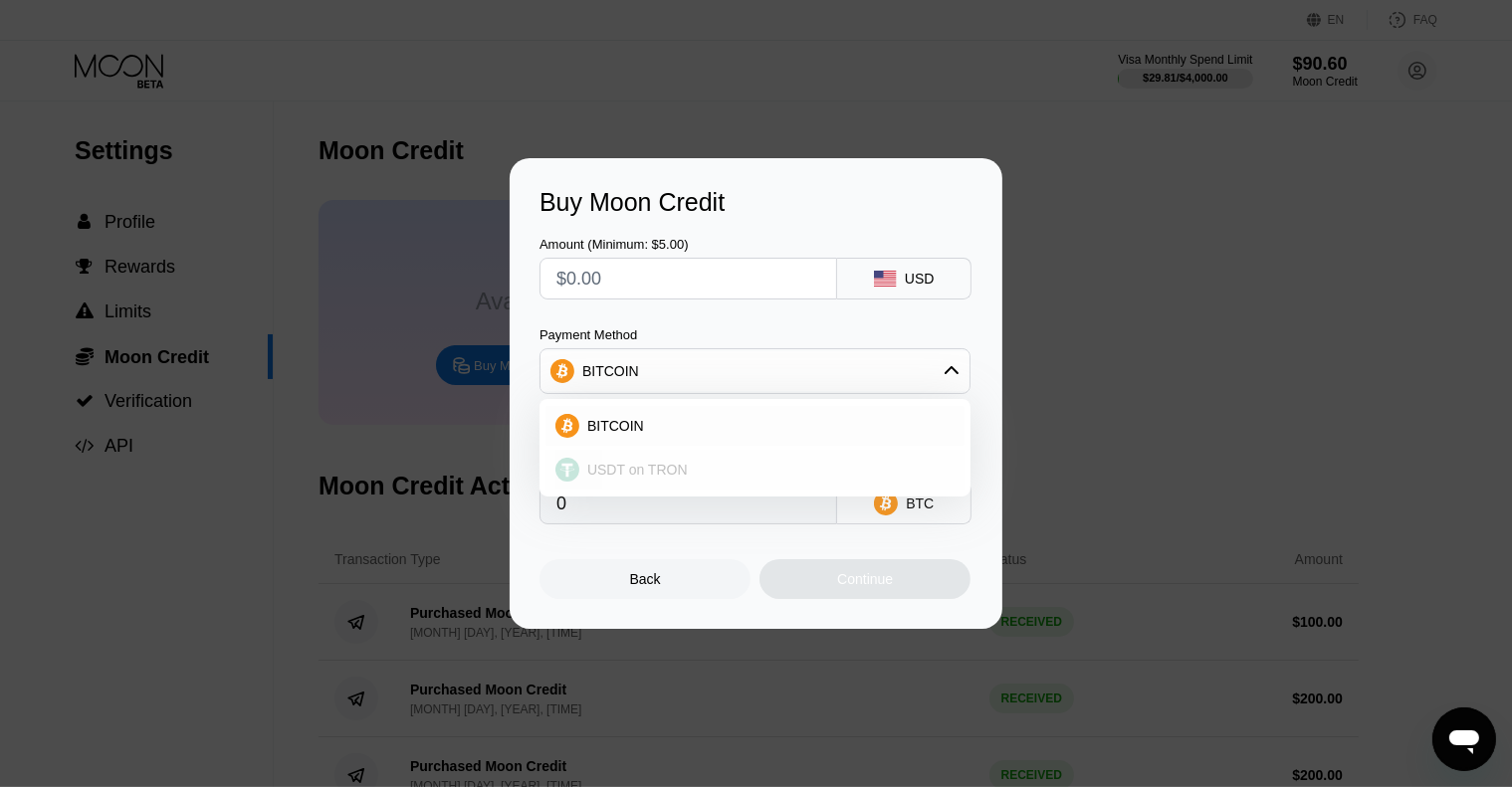 click on "USDT on TRON" at bounding box center [766, 470] 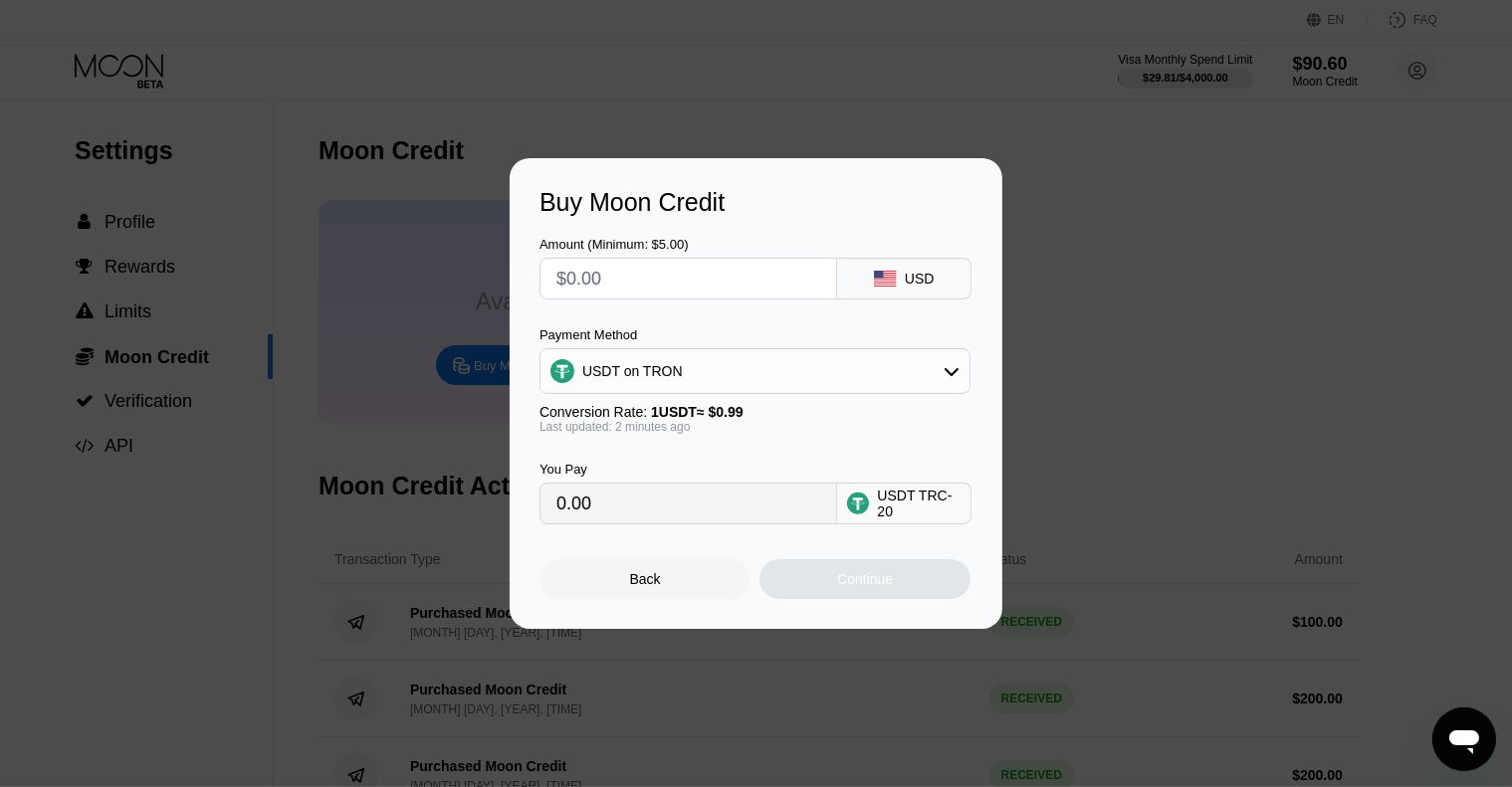 click at bounding box center [688, 279] 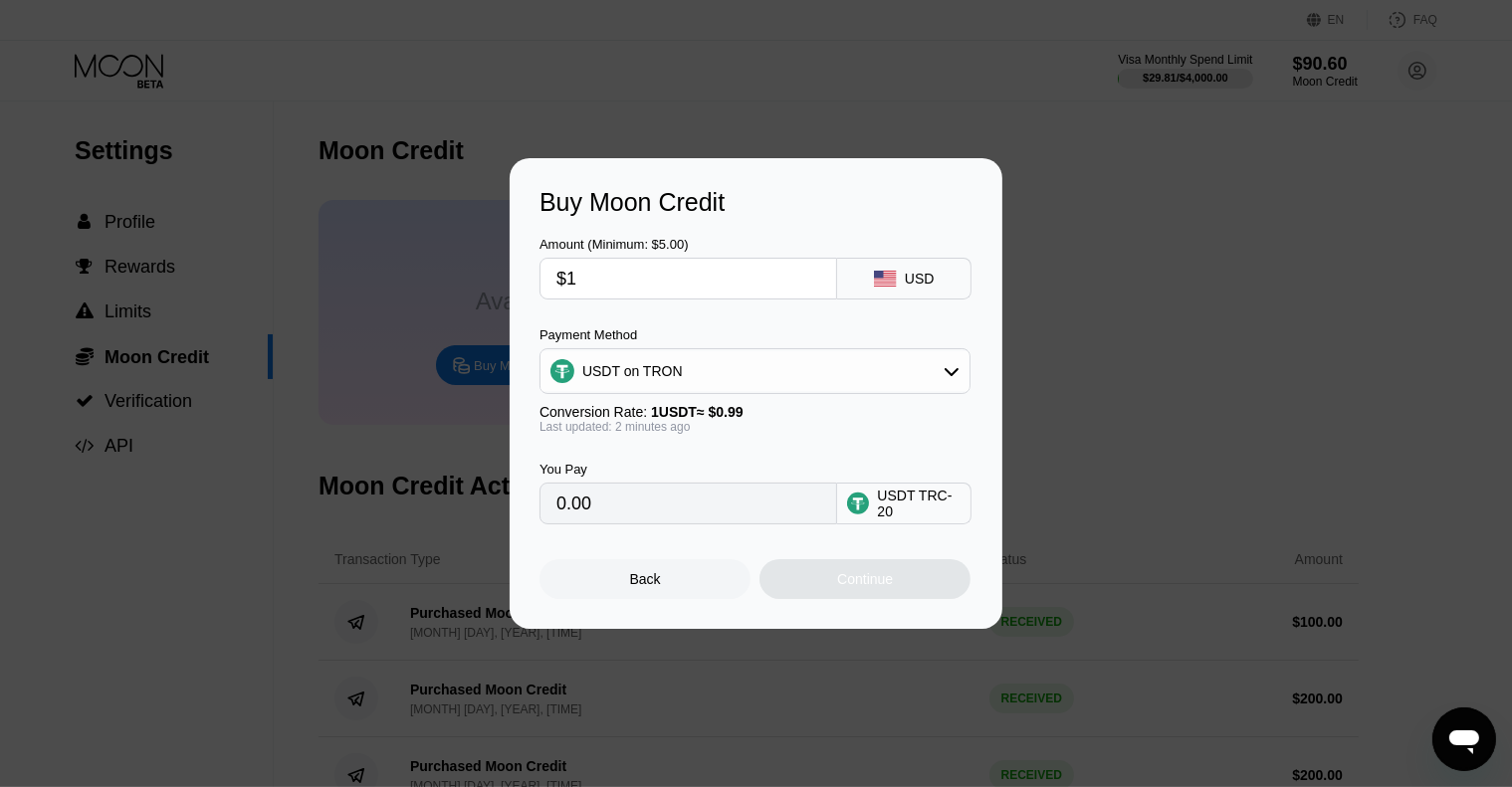 type on "$10" 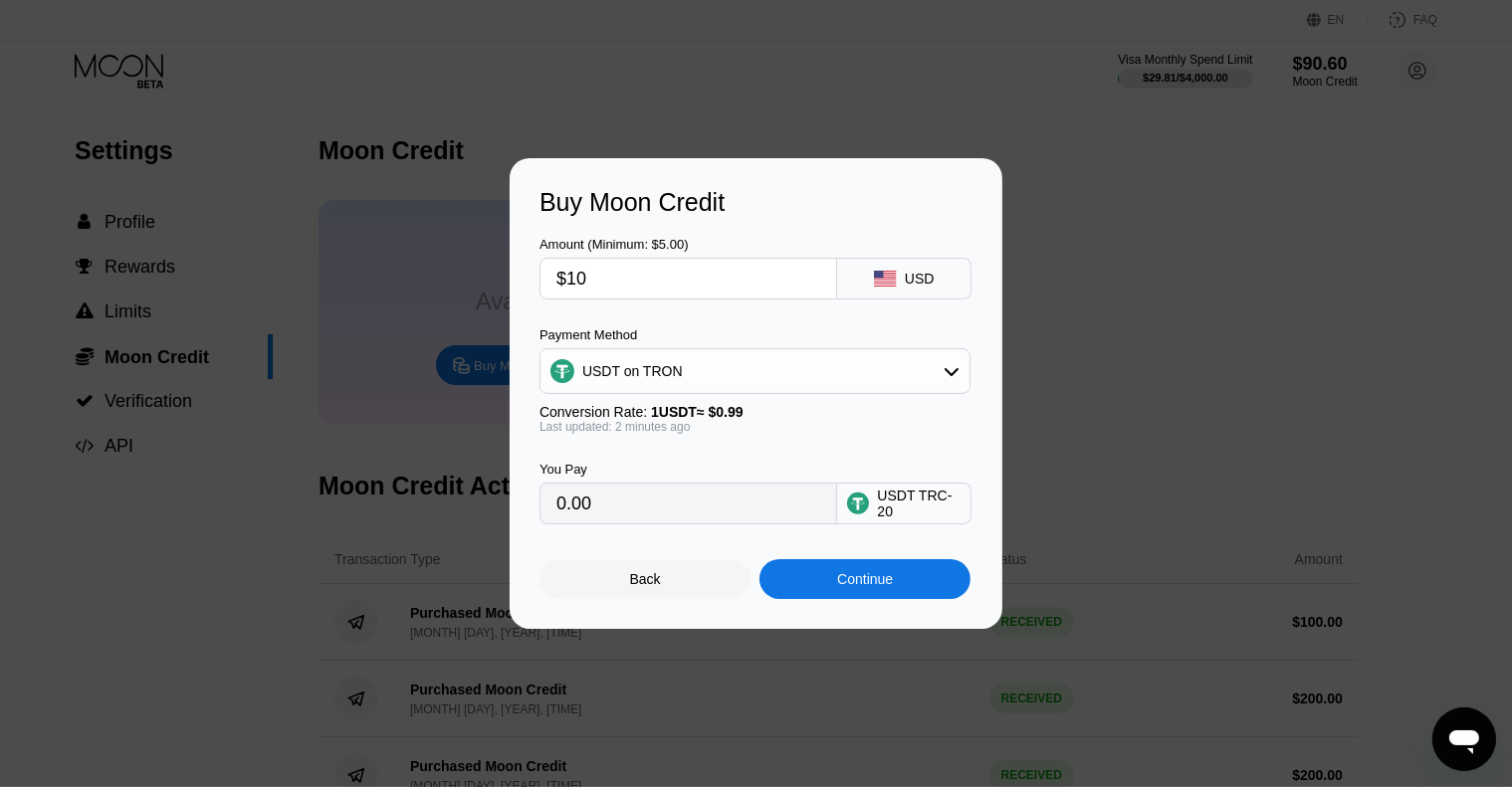 type on "10.10" 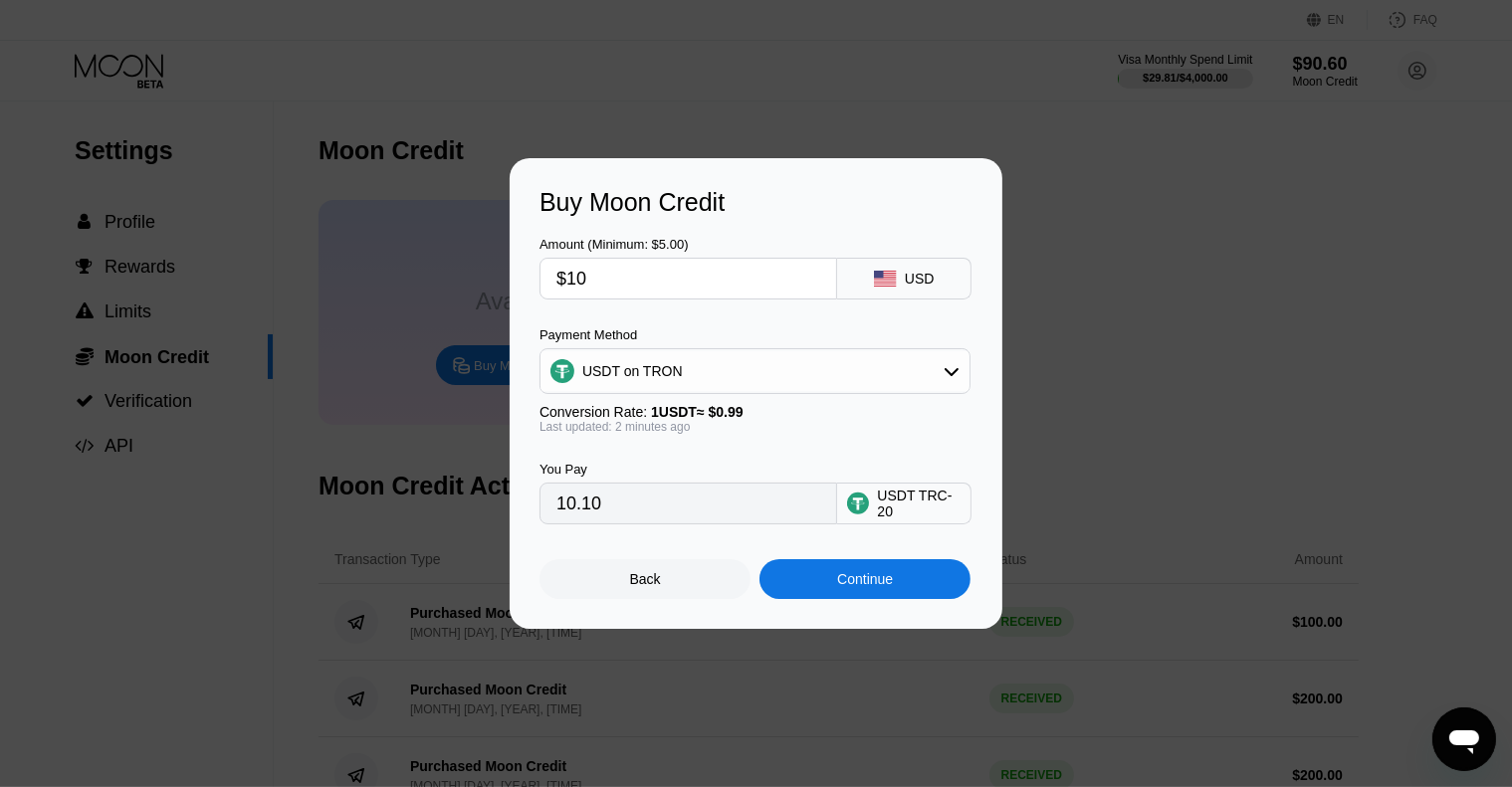 type on "$10" 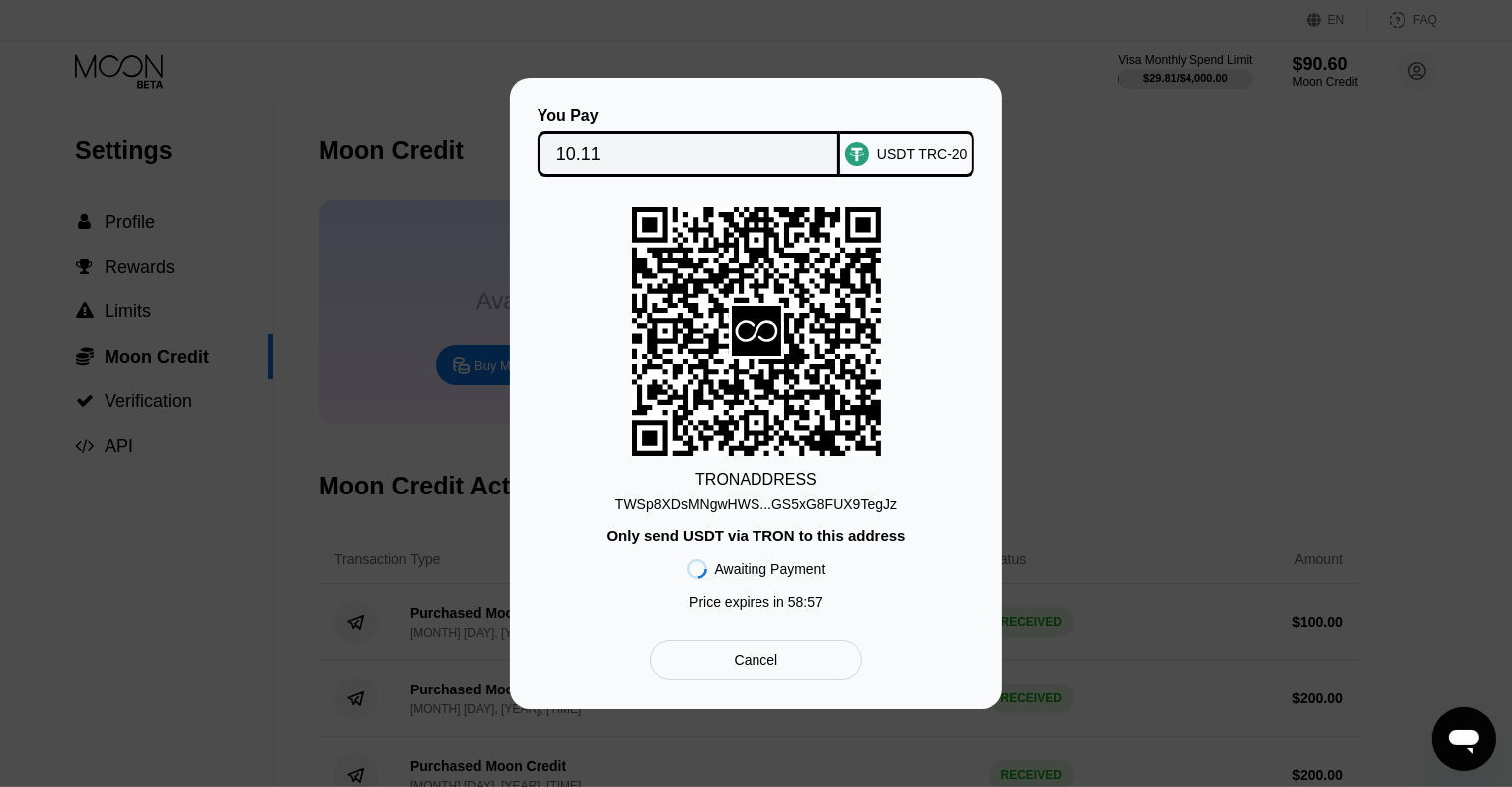click on "TWSp8XDsMNgwHWS...GS5xG8FUX9TegJz" at bounding box center [756, 504] 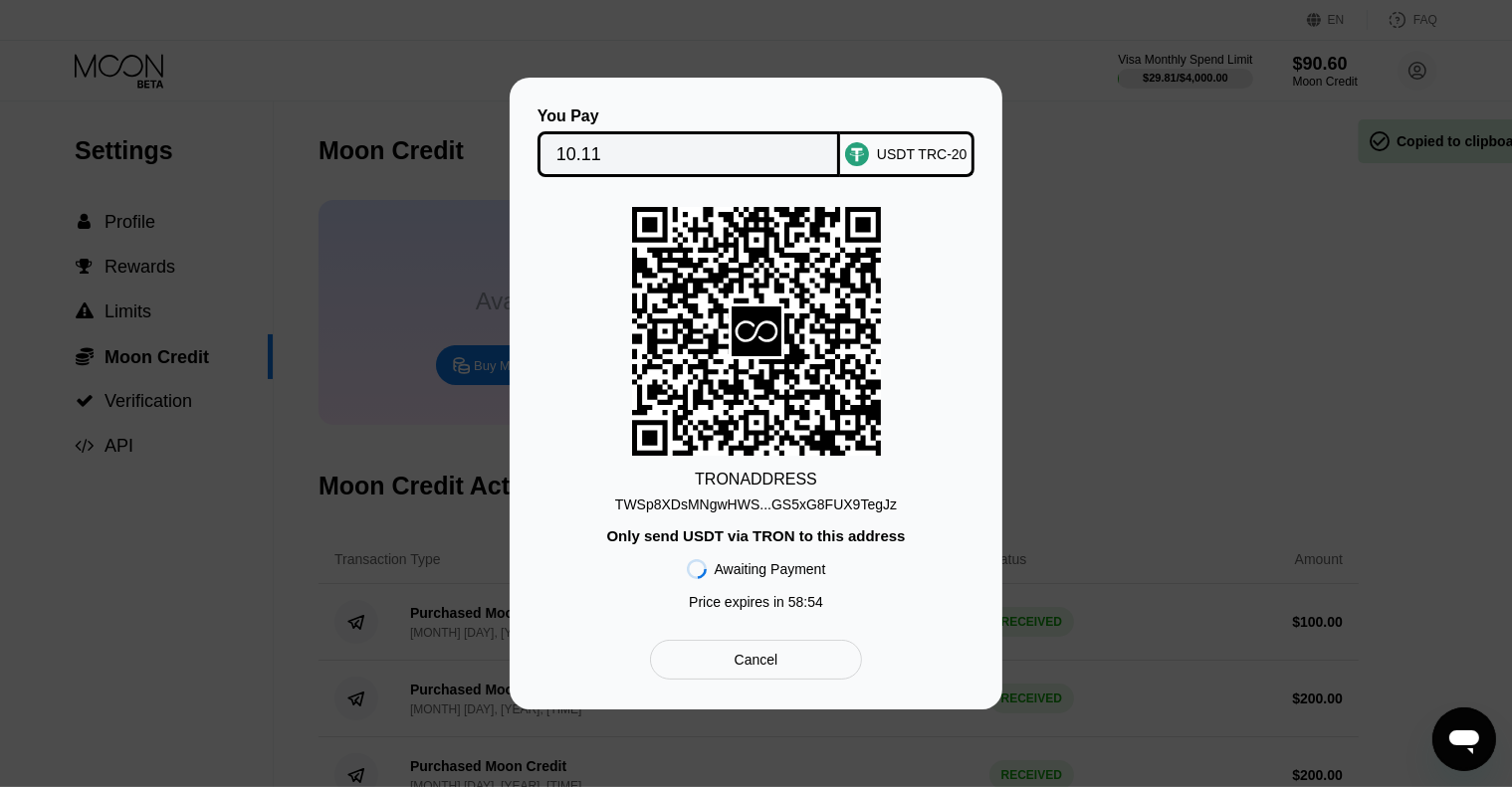 click on "10.11" at bounding box center (689, 154) 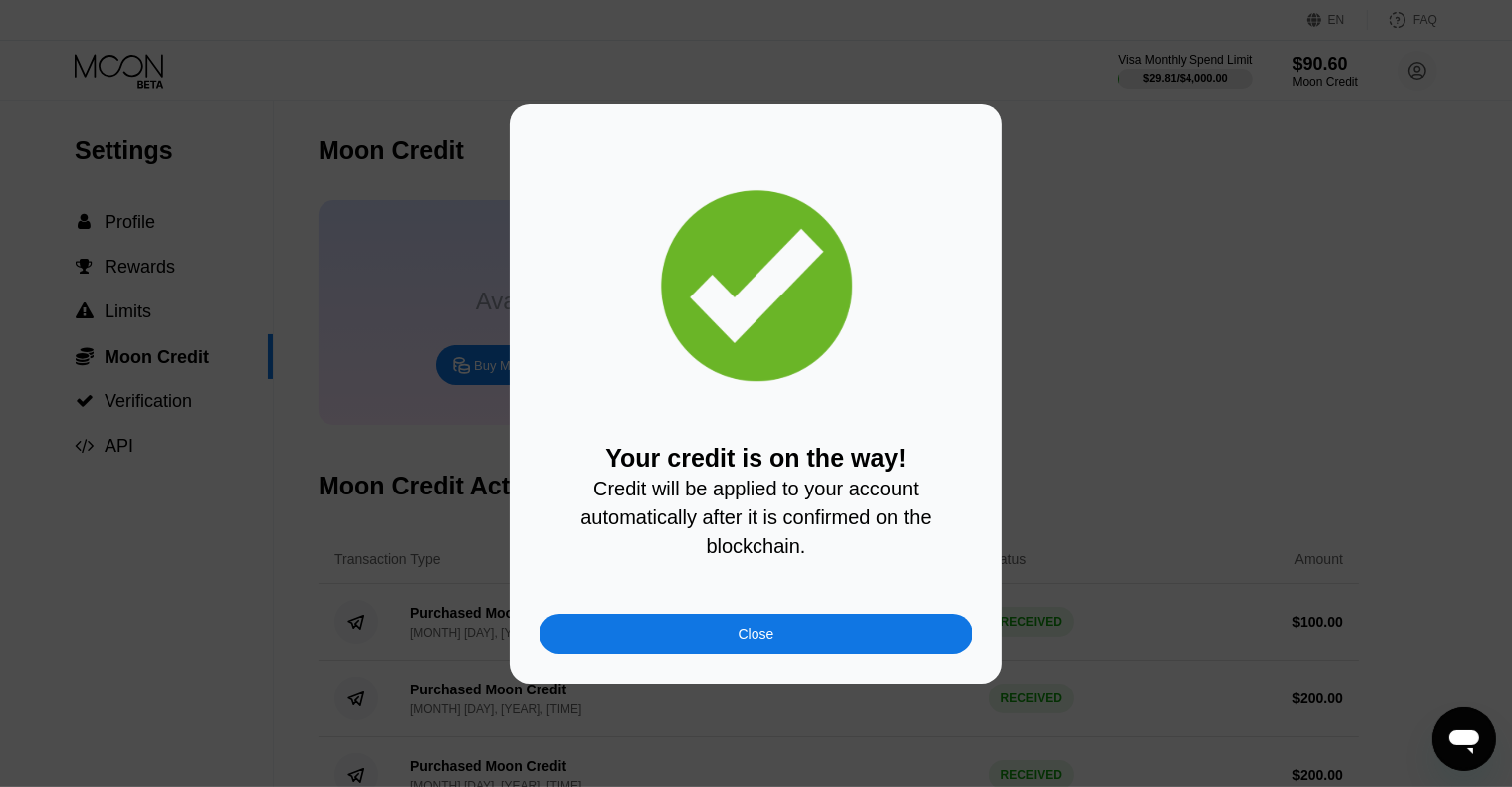 click on "Close" at bounding box center [756, 634] 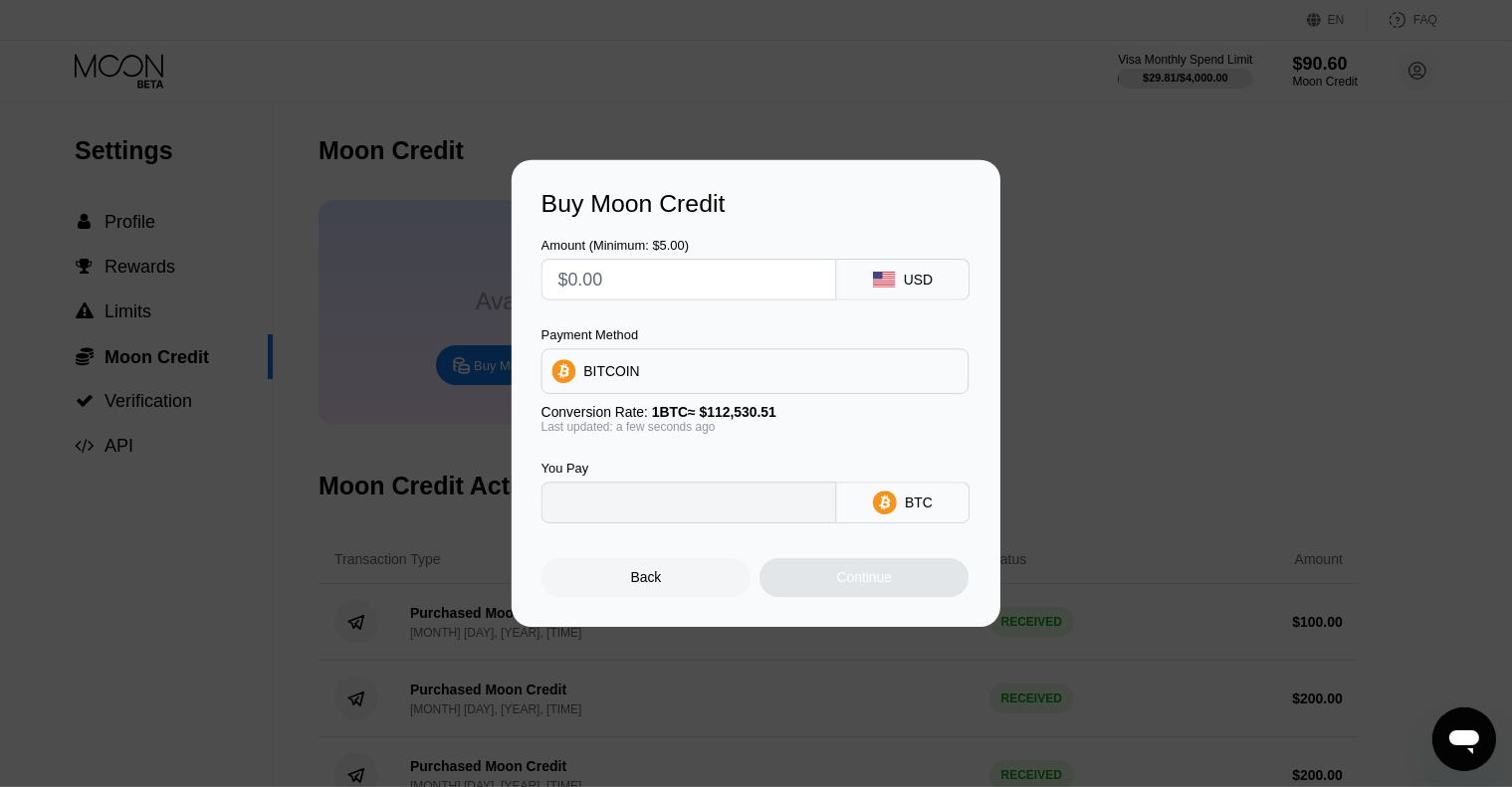 type on "0" 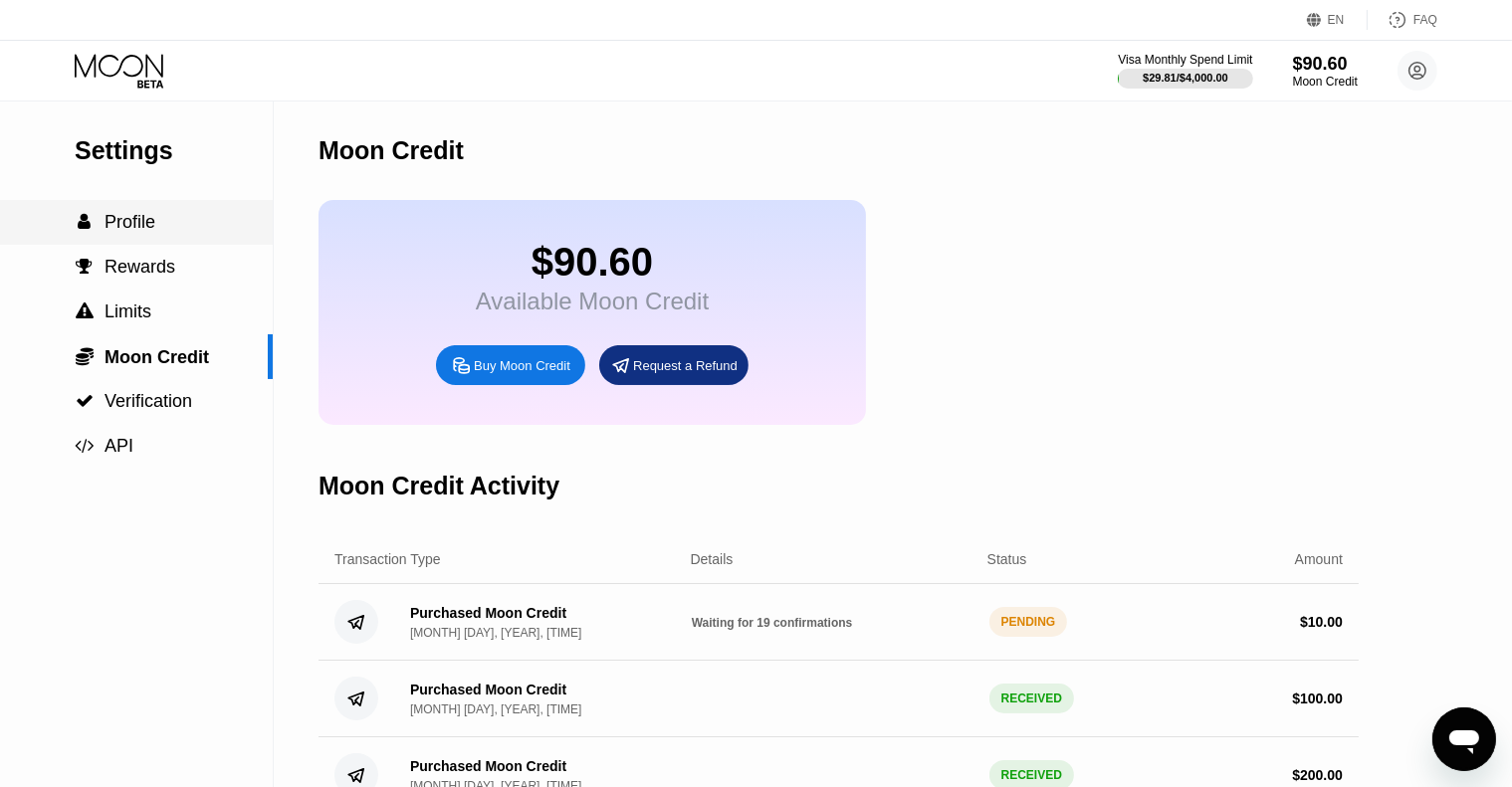 click on "Profile" at bounding box center [129, 222] 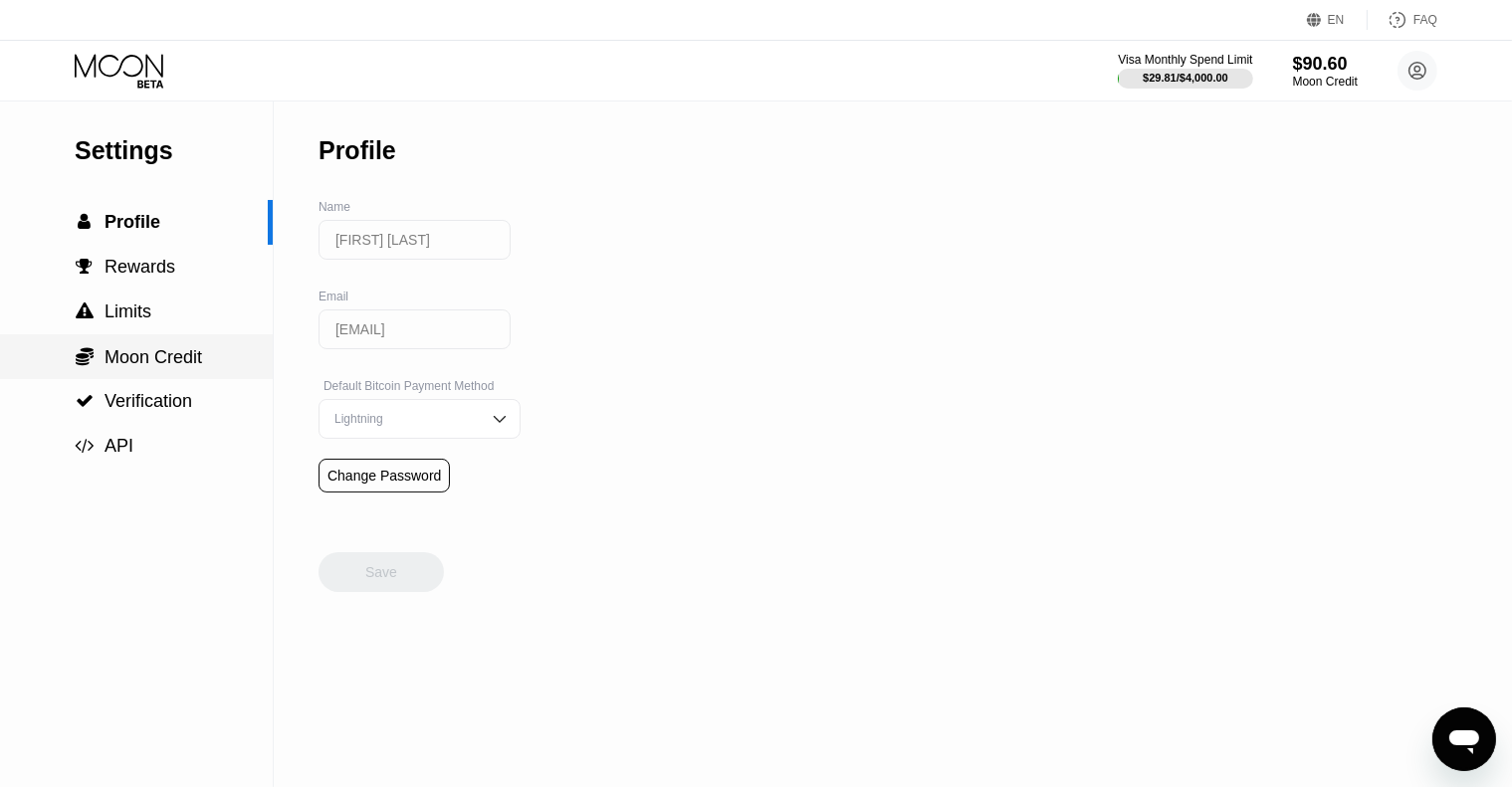 click on "Moon Credit" at bounding box center [153, 357] 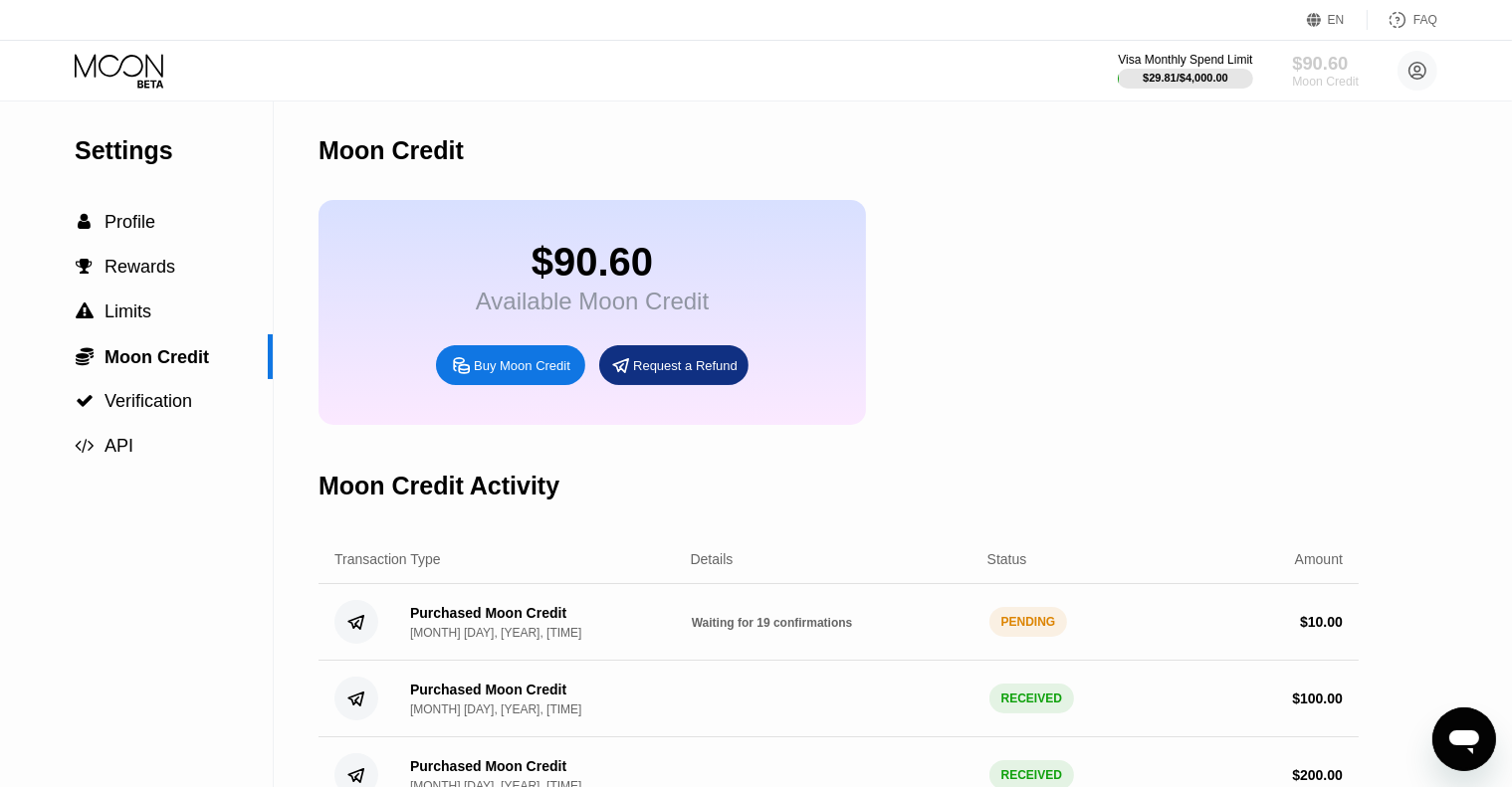 click on "$90.60" at bounding box center (1325, 63) 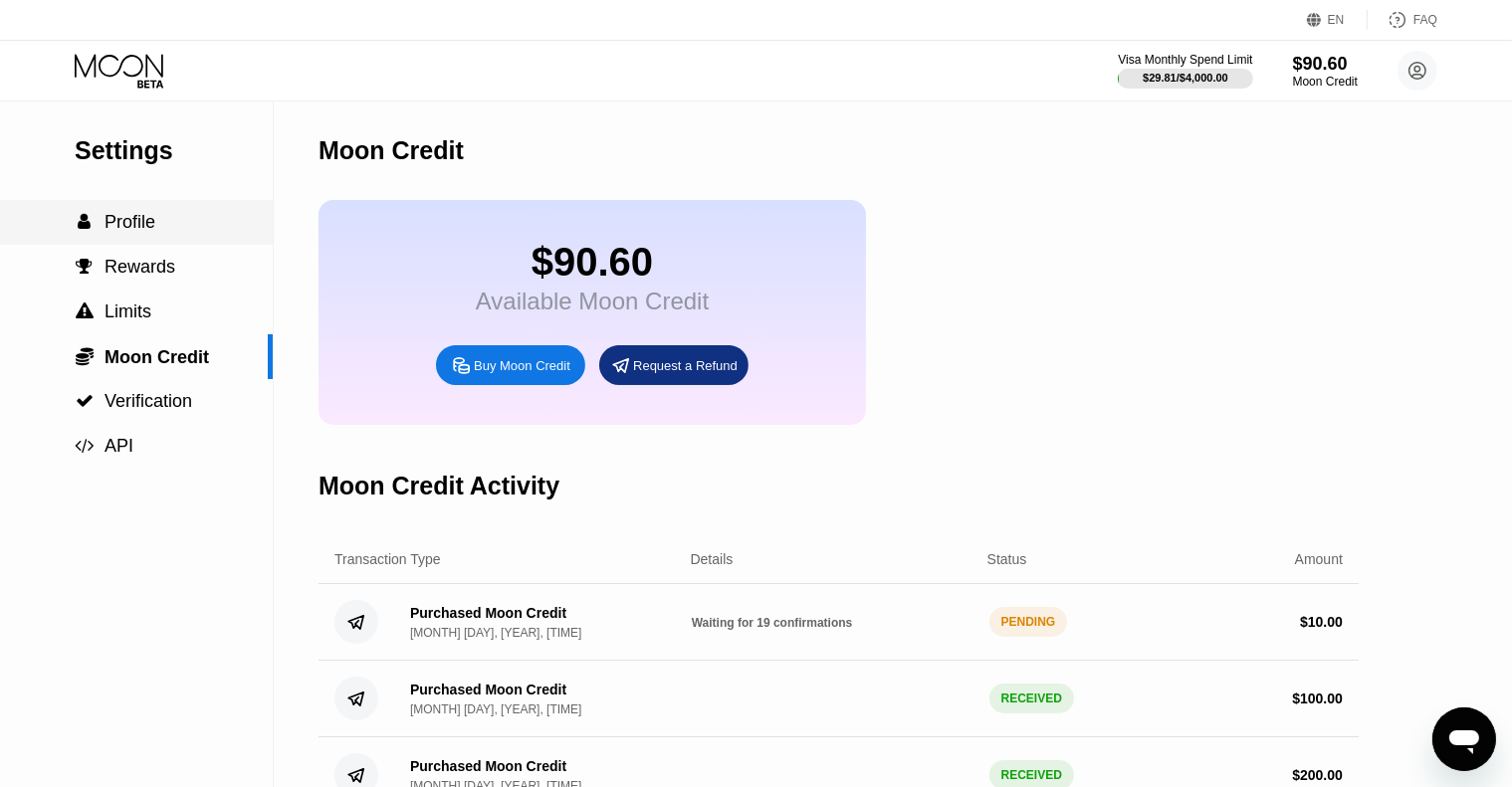 click on "Profile" at bounding box center [129, 222] 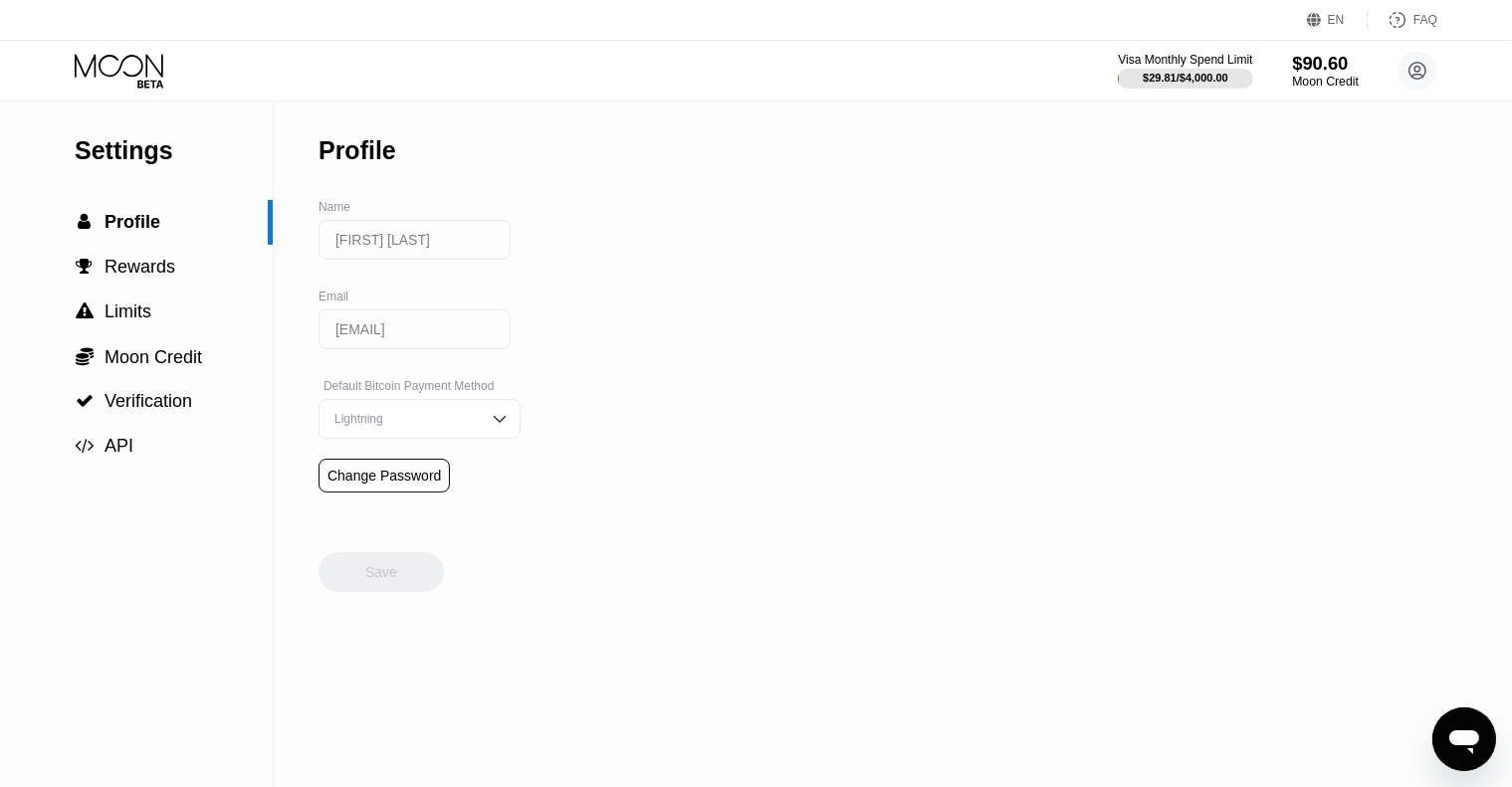 click on "$90.60" at bounding box center [1325, 63] 